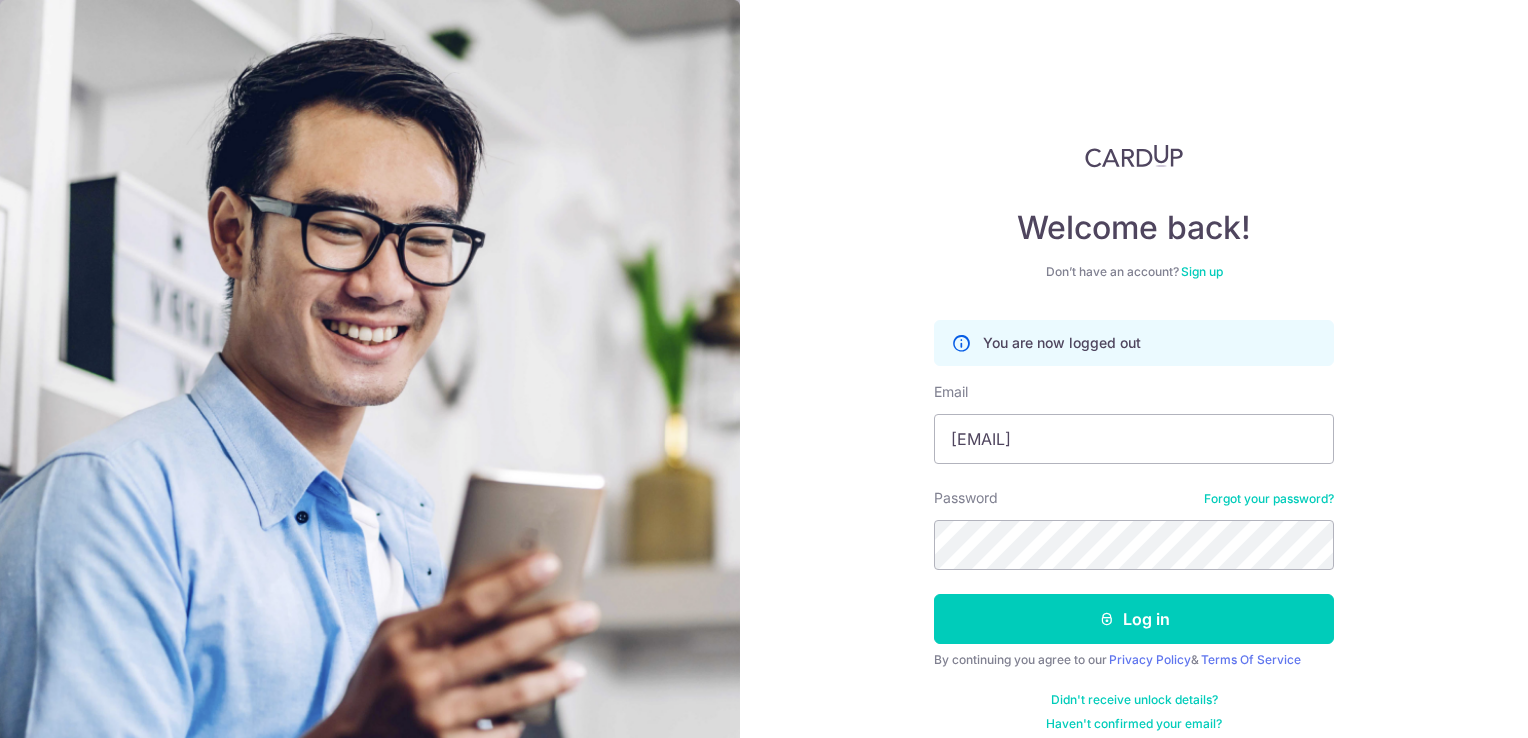 scroll, scrollTop: 0, scrollLeft: 0, axis: both 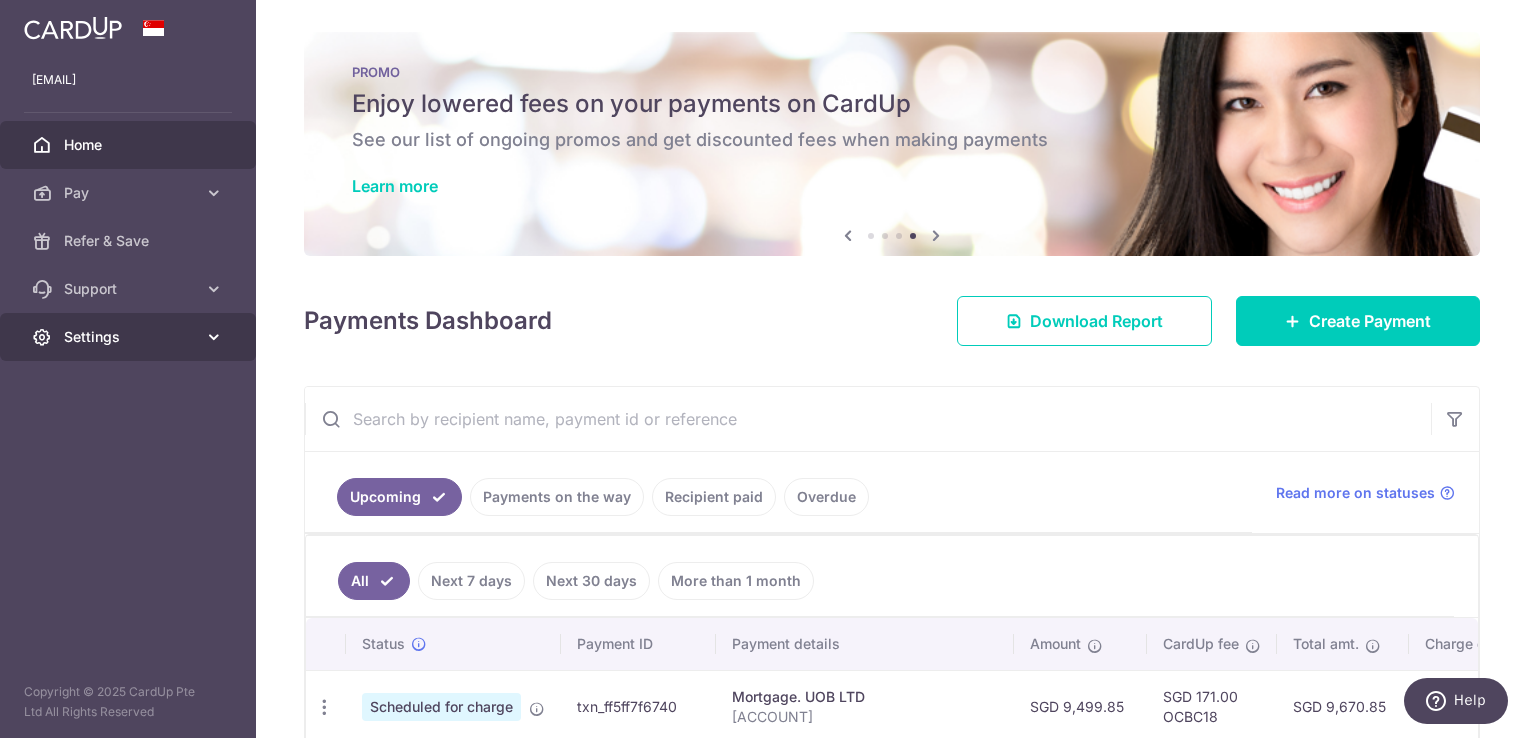click on "Settings" at bounding box center [130, 337] 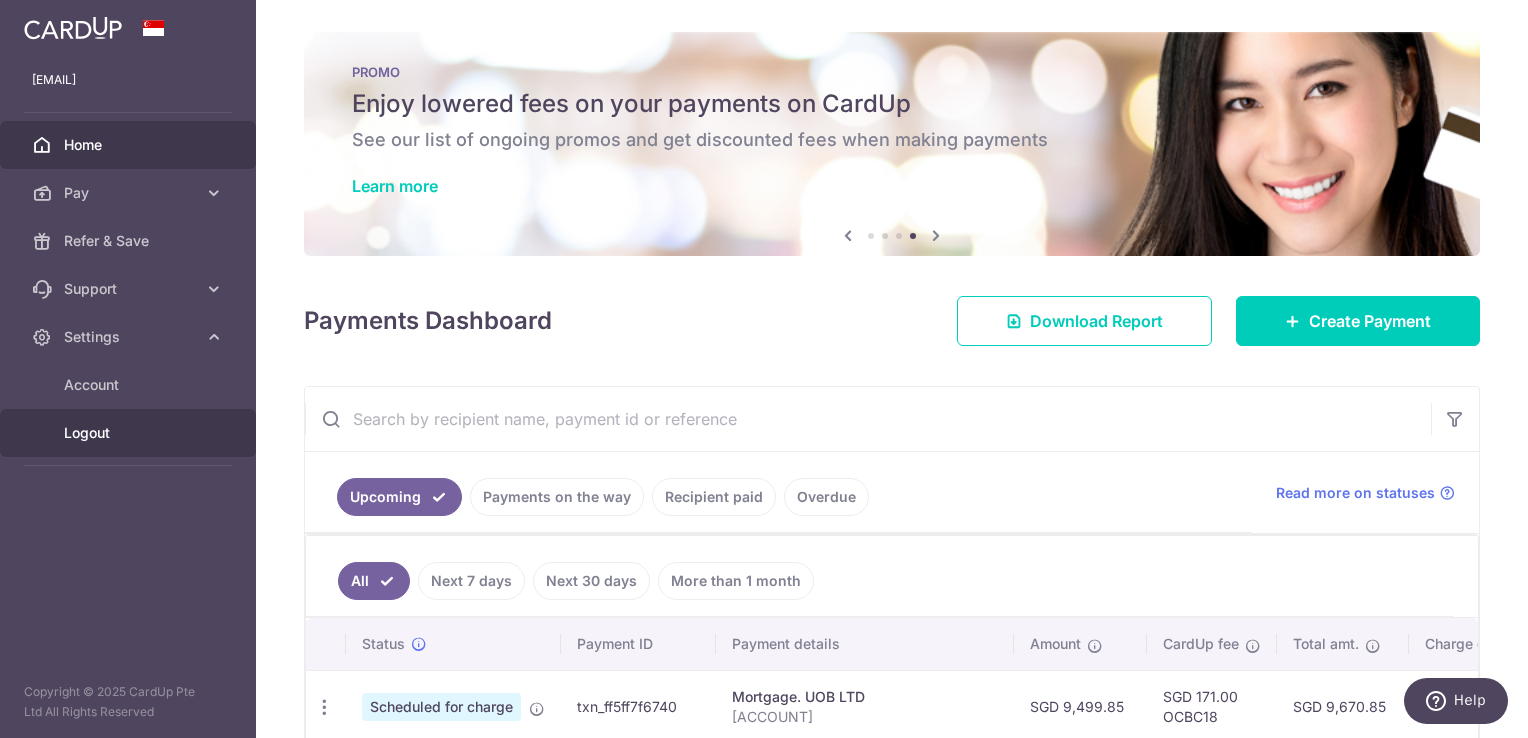 click on "Logout" at bounding box center [130, 433] 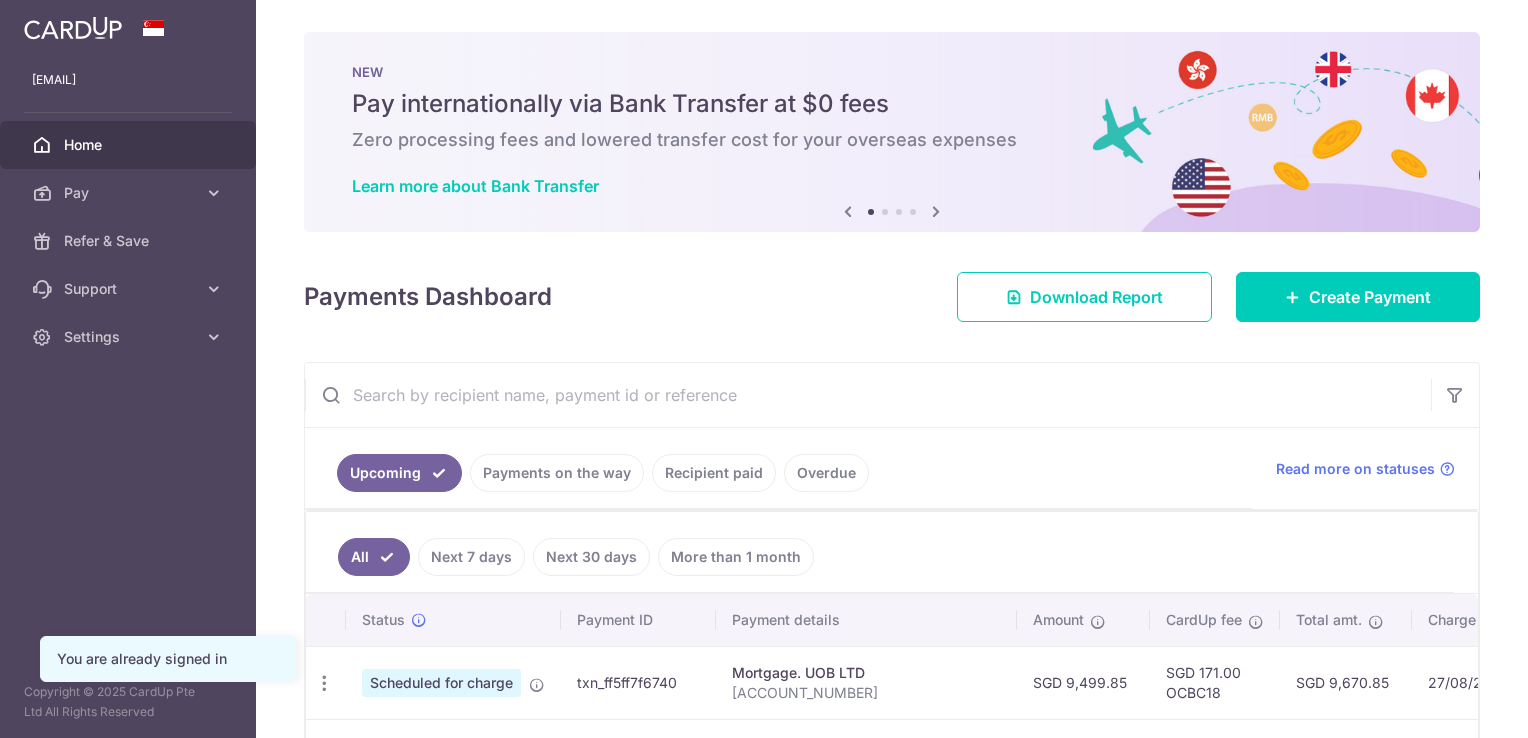 scroll, scrollTop: 0, scrollLeft: 0, axis: both 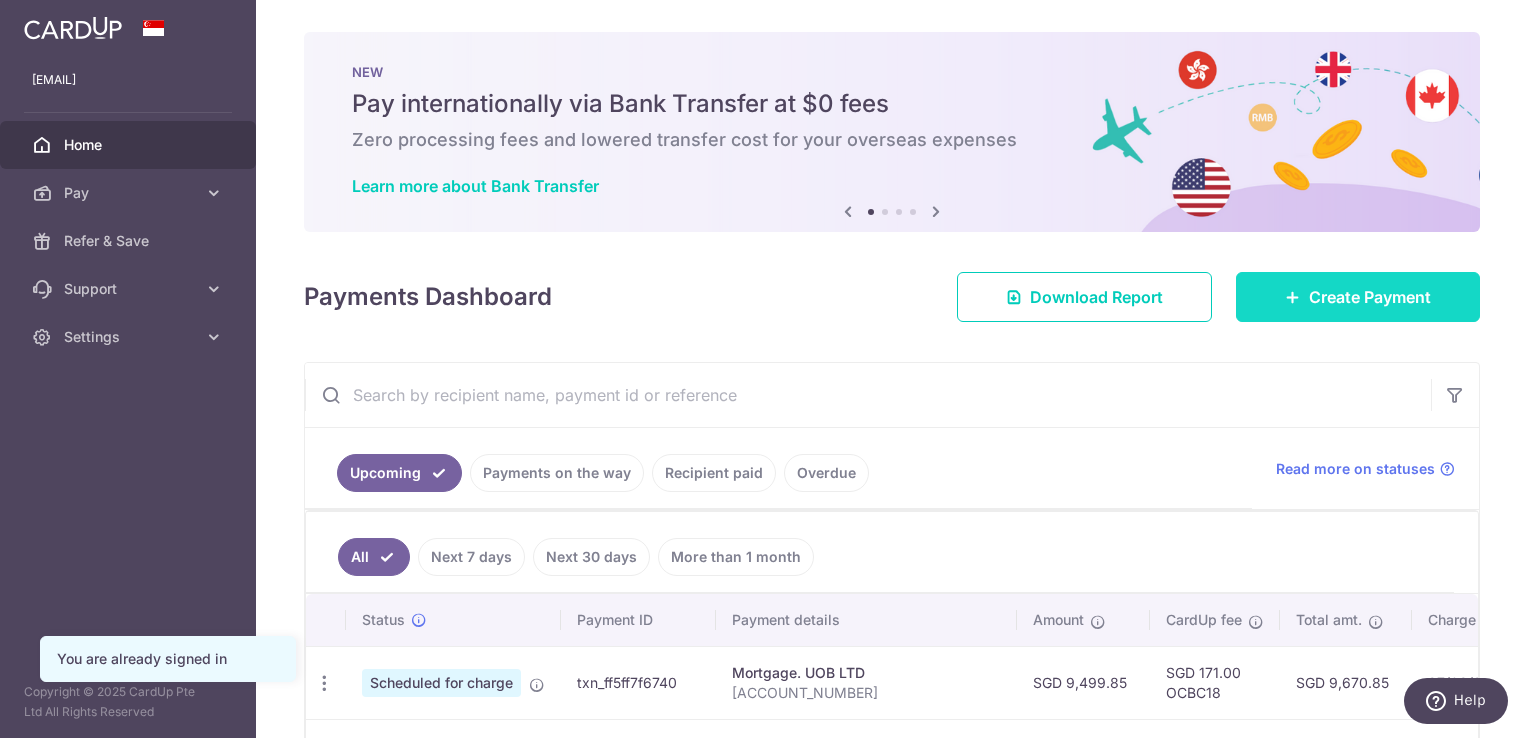 click on "Create Payment" at bounding box center (1370, 297) 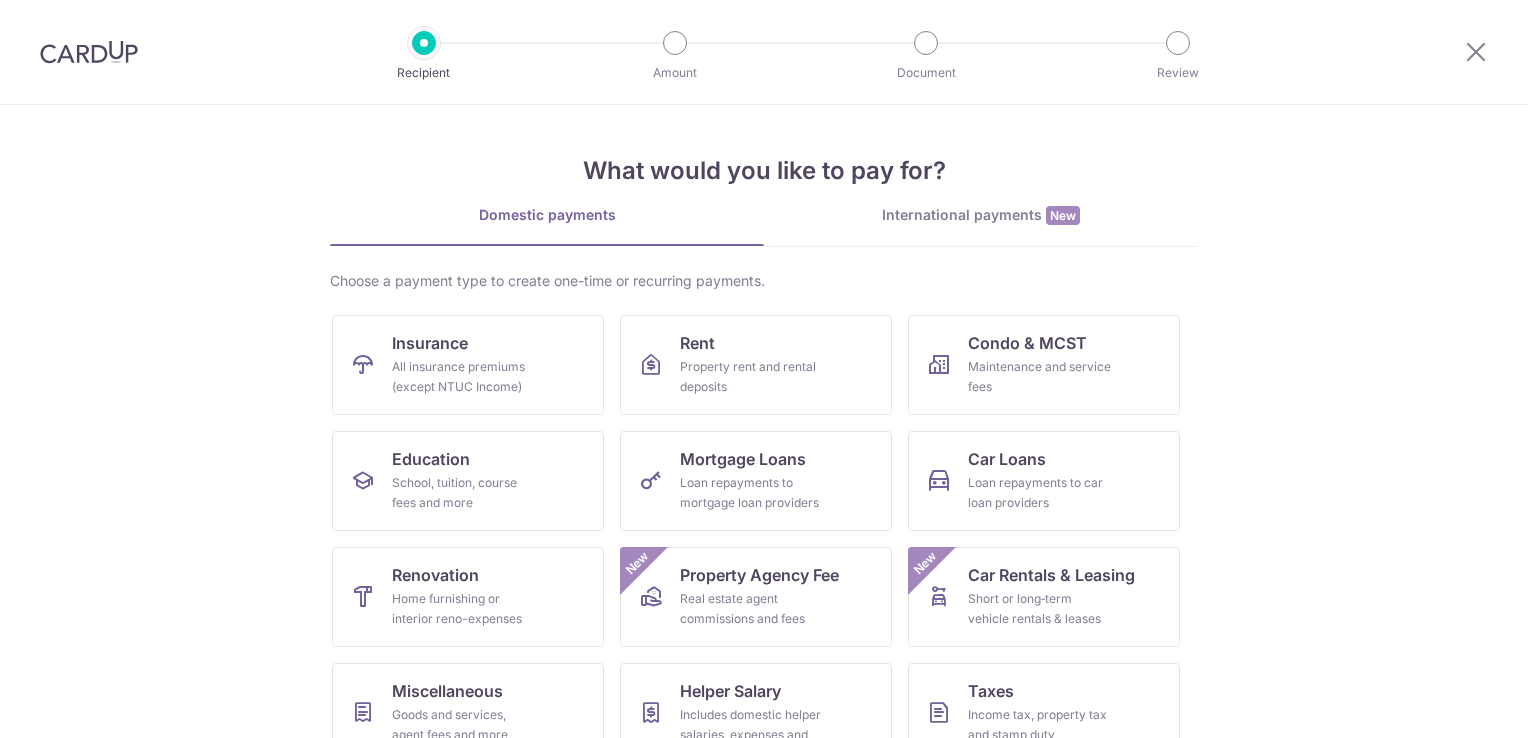 scroll, scrollTop: 0, scrollLeft: 0, axis: both 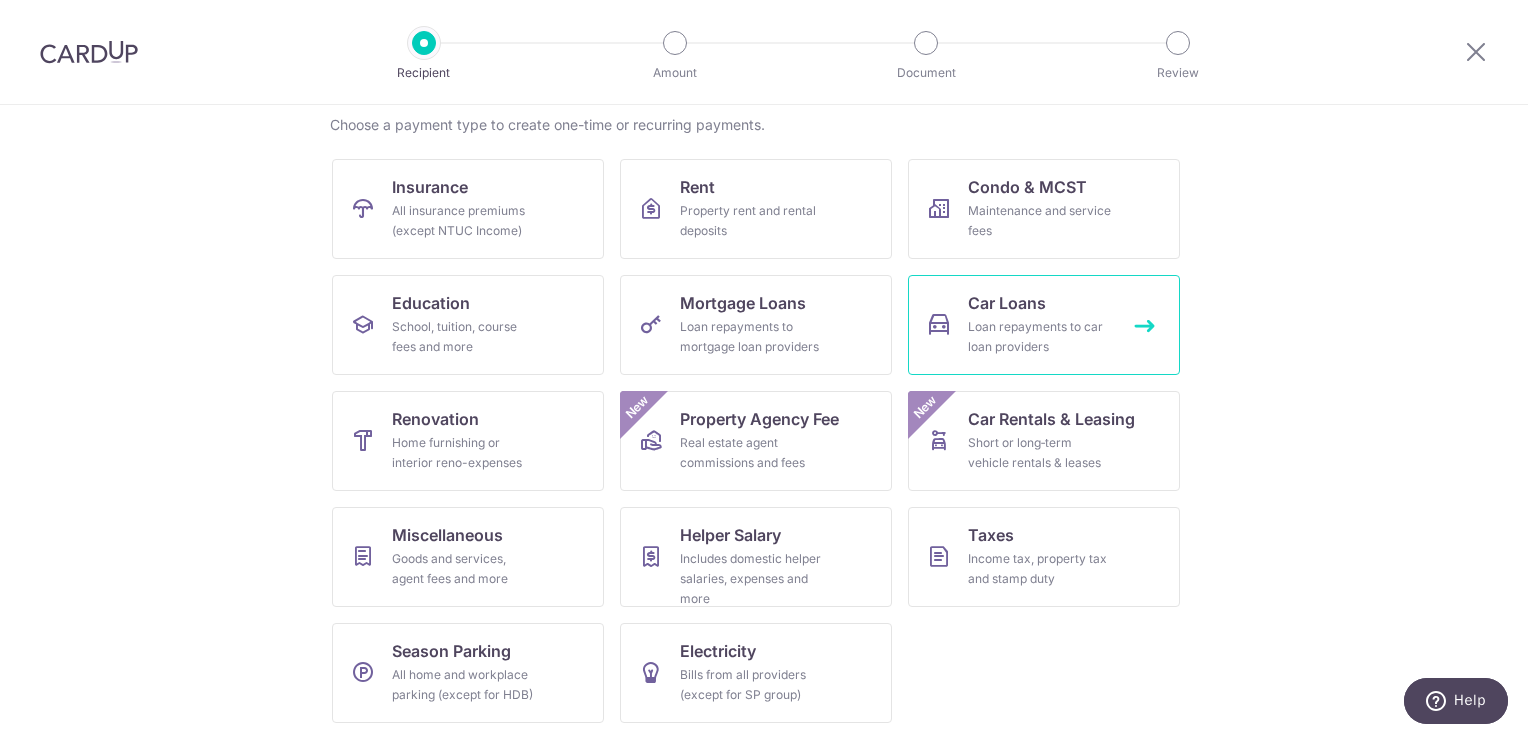 click on "Loan repayments to car loan providers" at bounding box center (1040, 337) 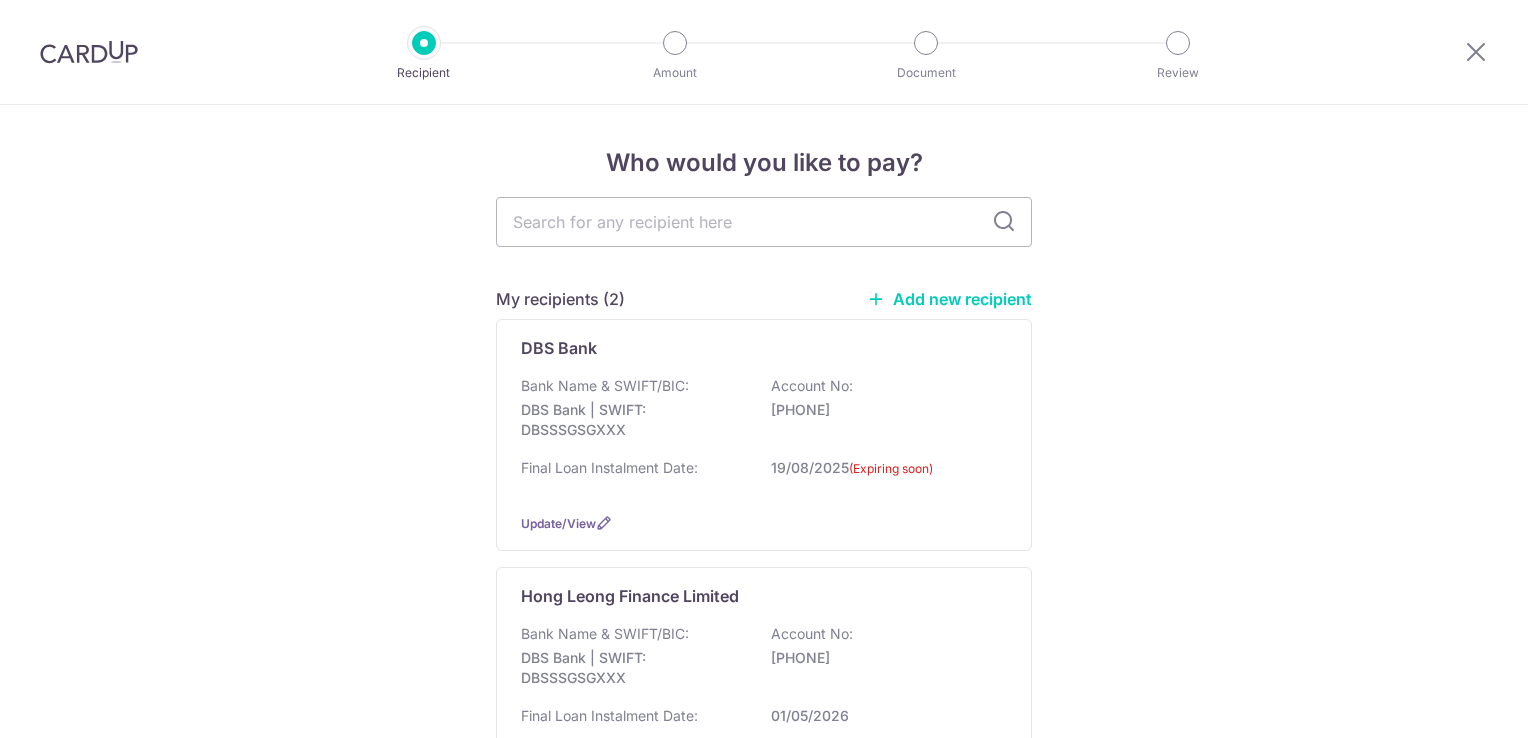 scroll, scrollTop: 0, scrollLeft: 0, axis: both 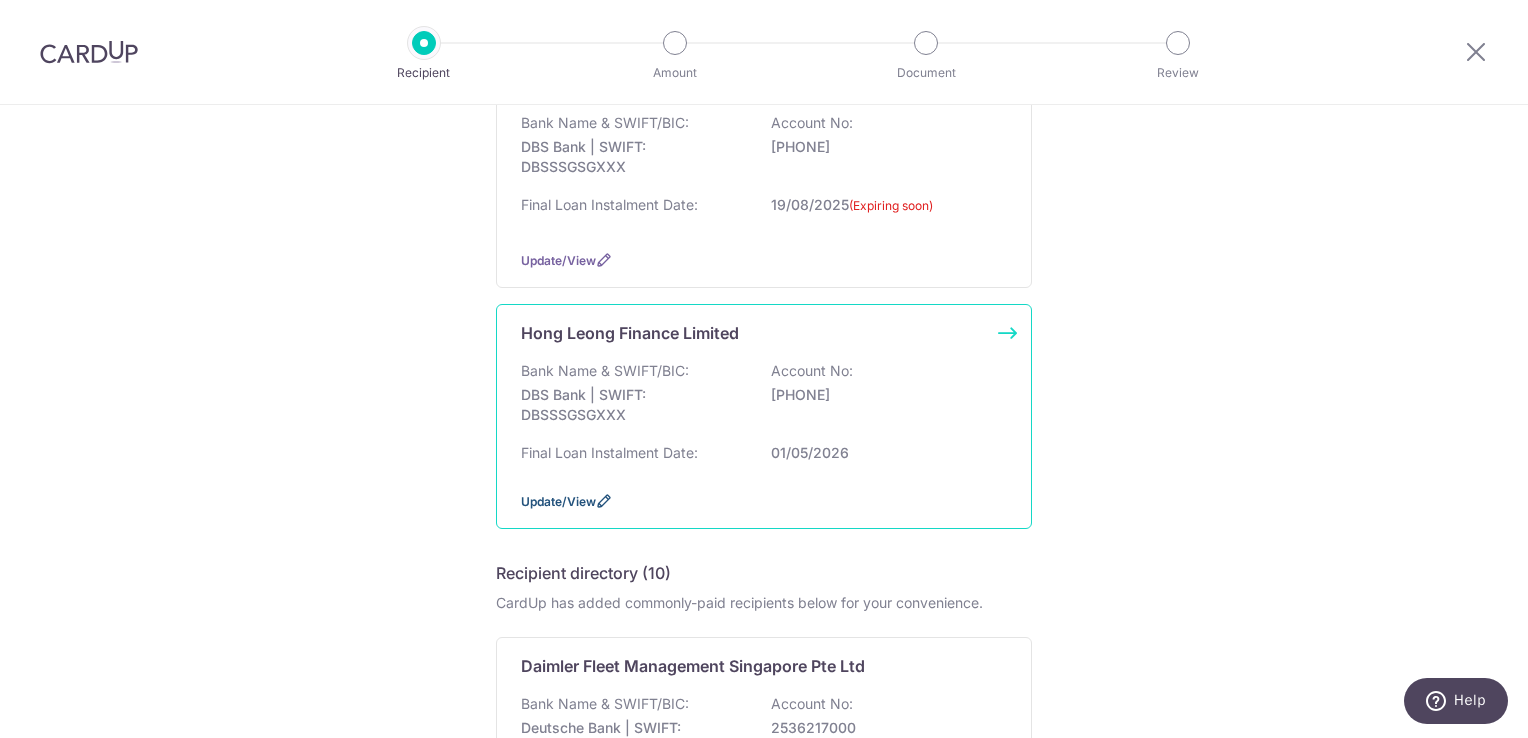click on "Update/View" at bounding box center (558, 501) 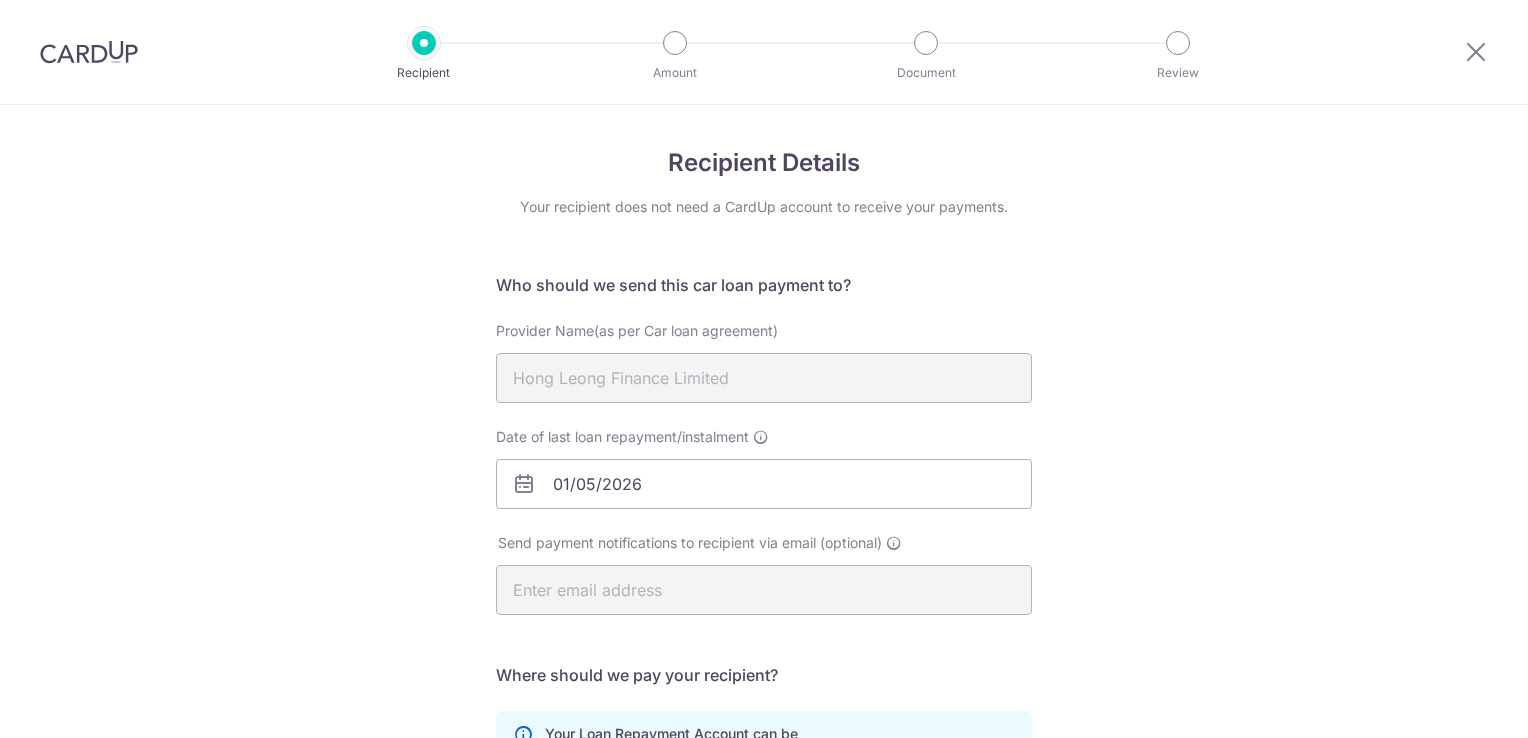 scroll, scrollTop: 0, scrollLeft: 0, axis: both 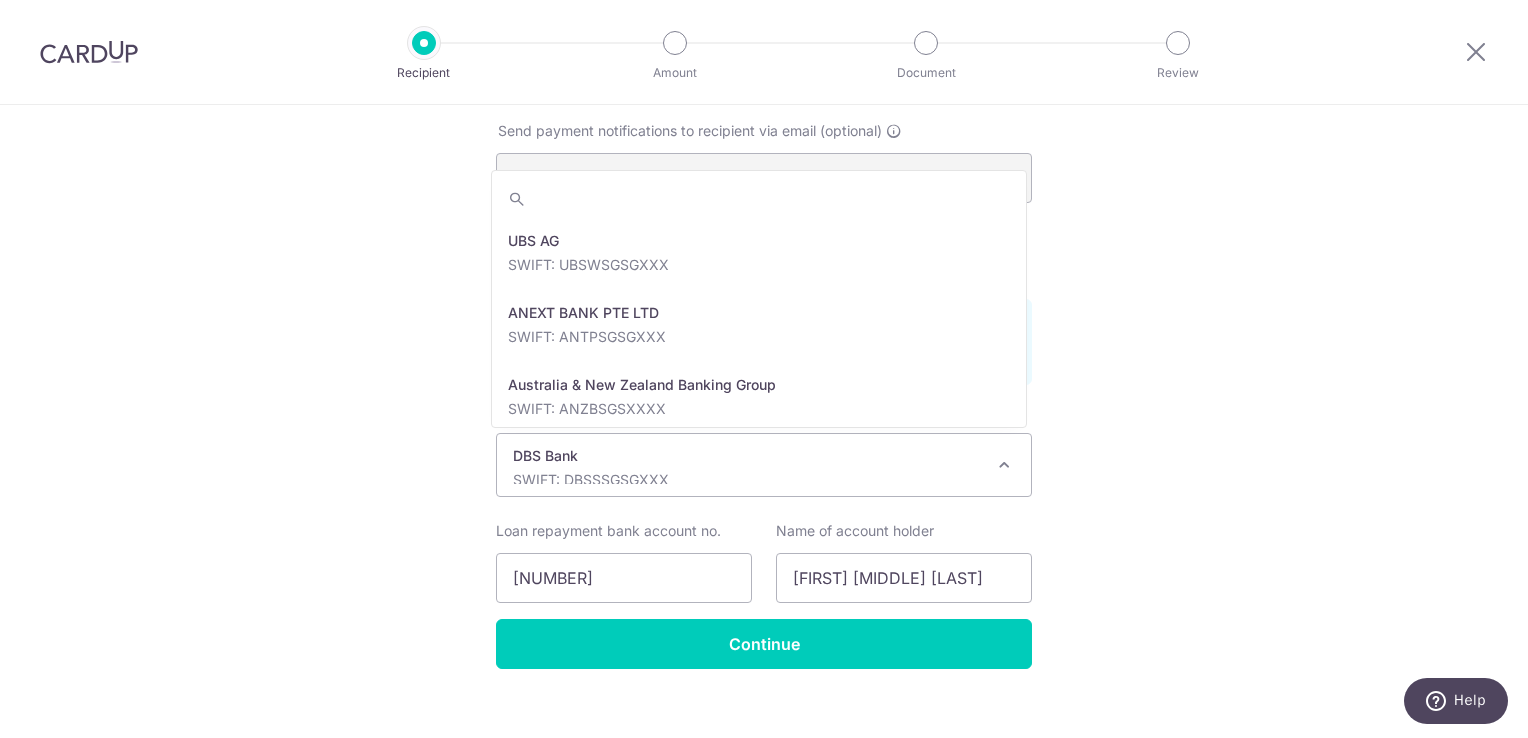 click on "DBS Bank" at bounding box center (748, 456) 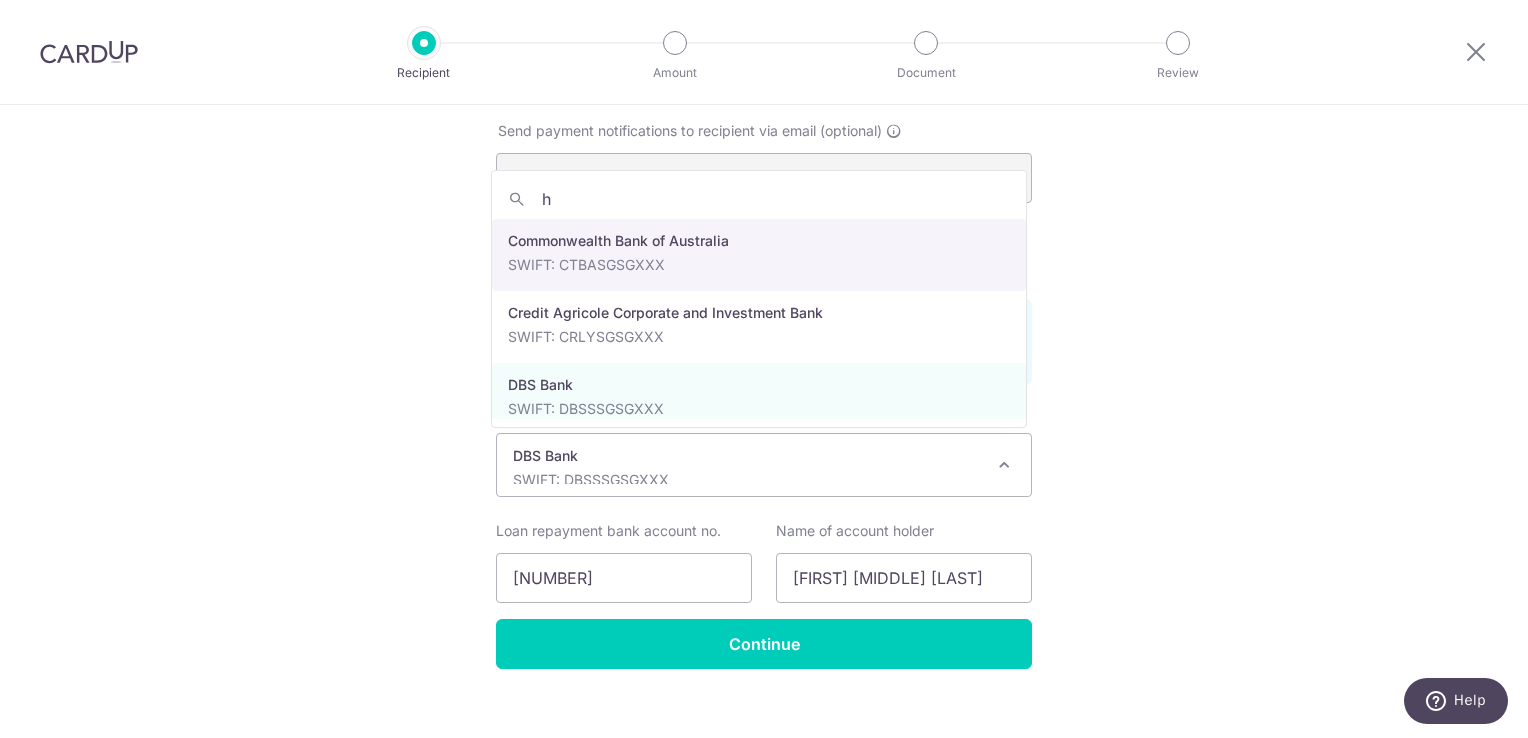 scroll, scrollTop: 0, scrollLeft: 0, axis: both 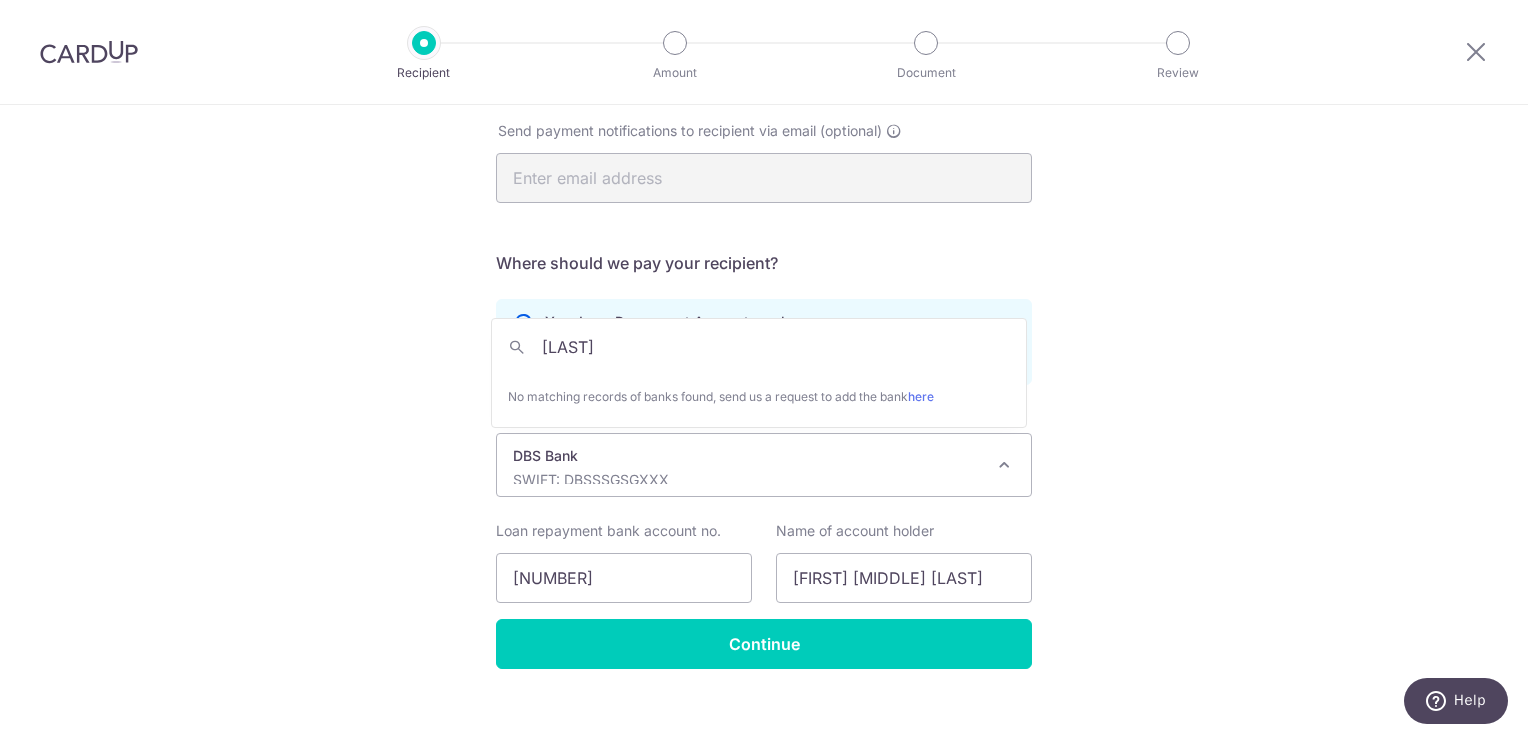 type on "[LAST]" 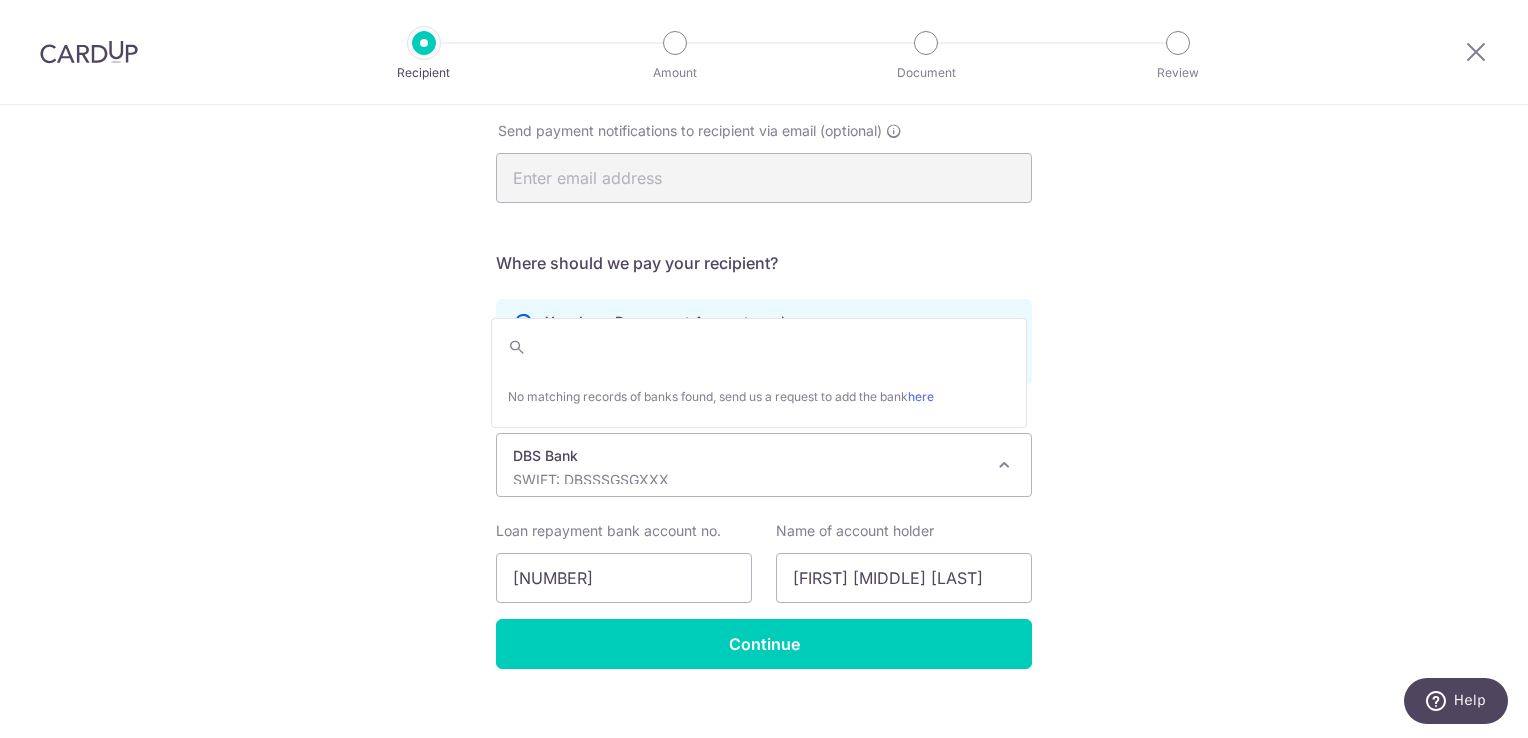 click on "Recipient Details
Your recipient does not need a CardUp account to receive your payments.
Who should we send this car loan payment to?
Provider Name(as per Car loan agreement)
Hong Leong Finance Limited
Date of last loan repayment/instalment
01/05/2026
Send payment notifications to recipient via email (optional)
Translation missing: en.no key" at bounding box center [764, 228] 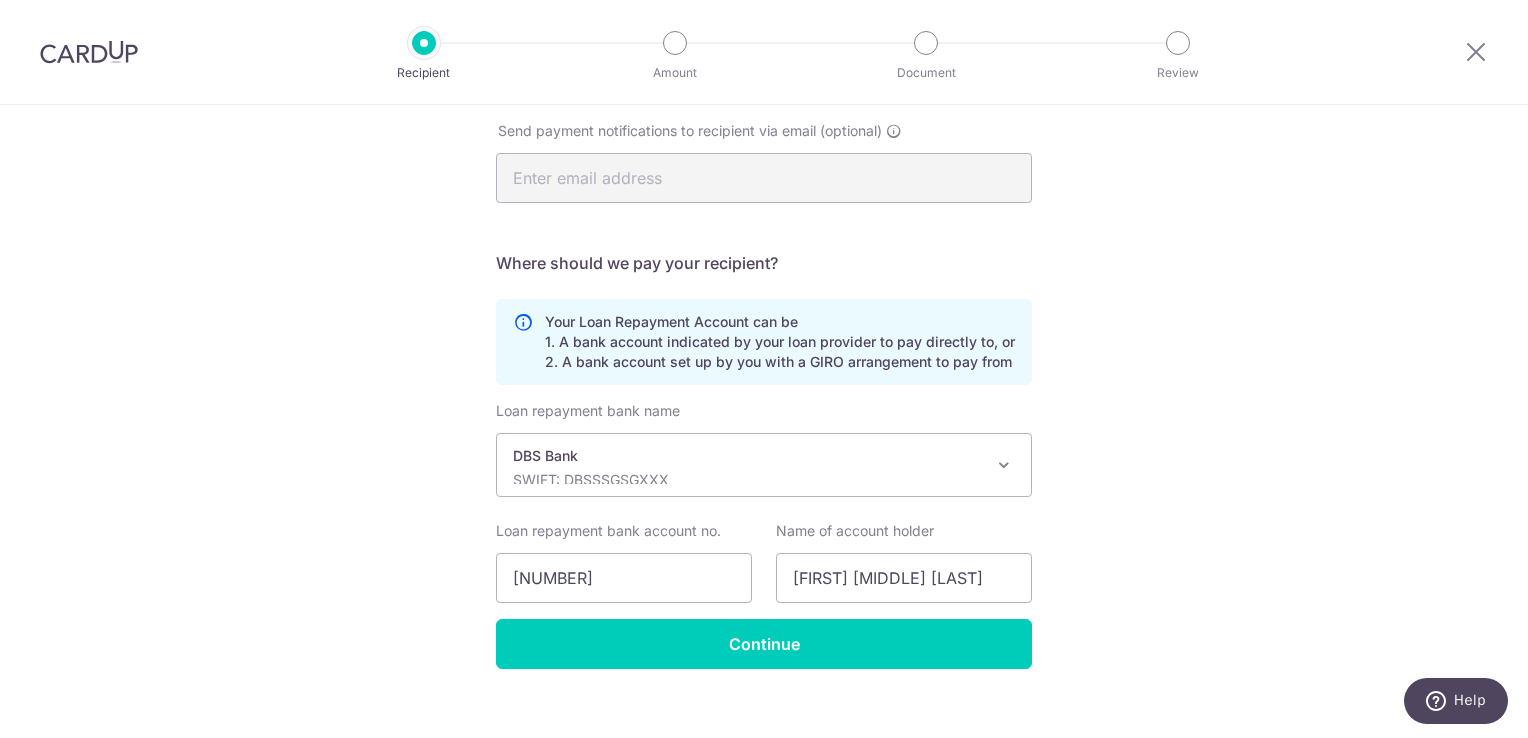 scroll, scrollTop: 436, scrollLeft: 0, axis: vertical 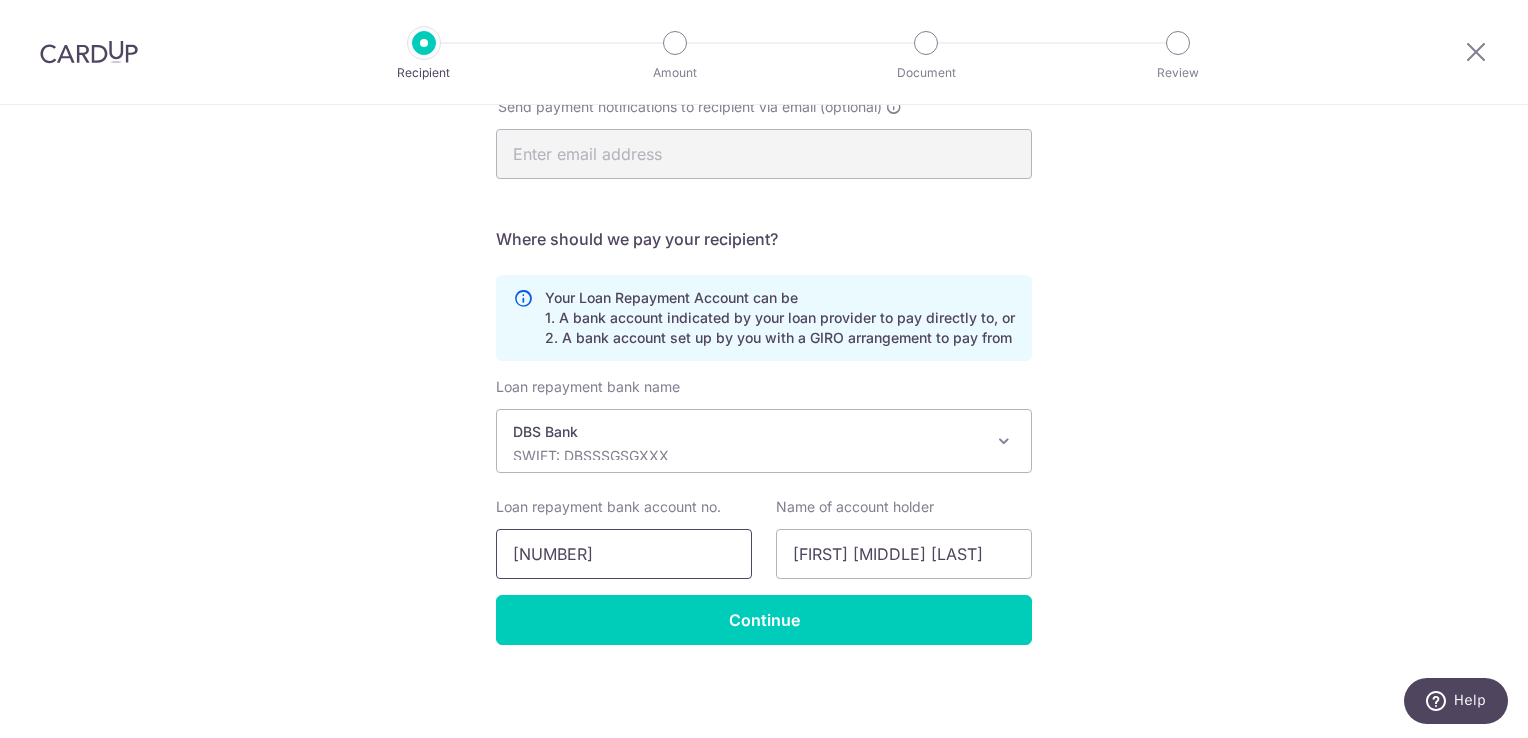 click on "058667757" at bounding box center [624, 554] 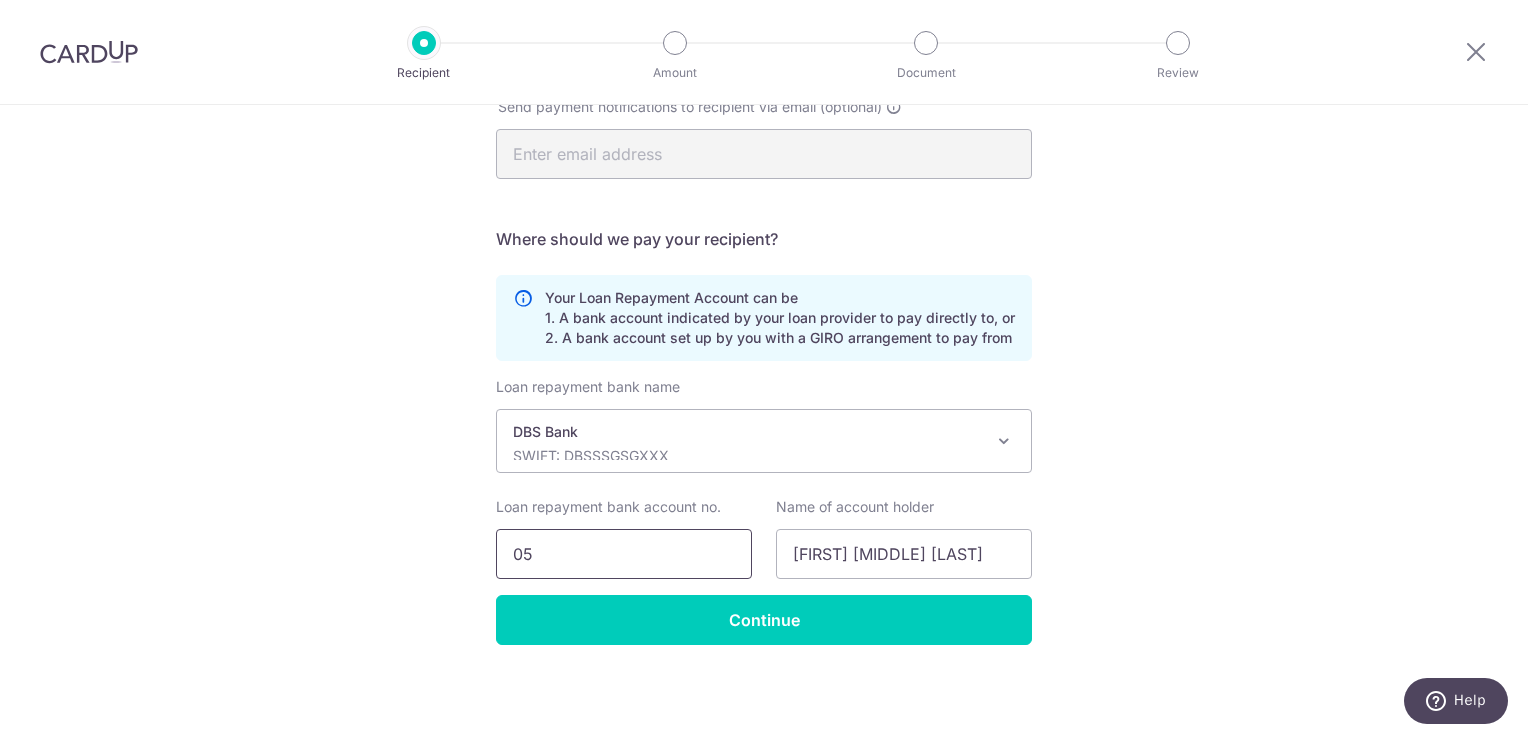 type on "0" 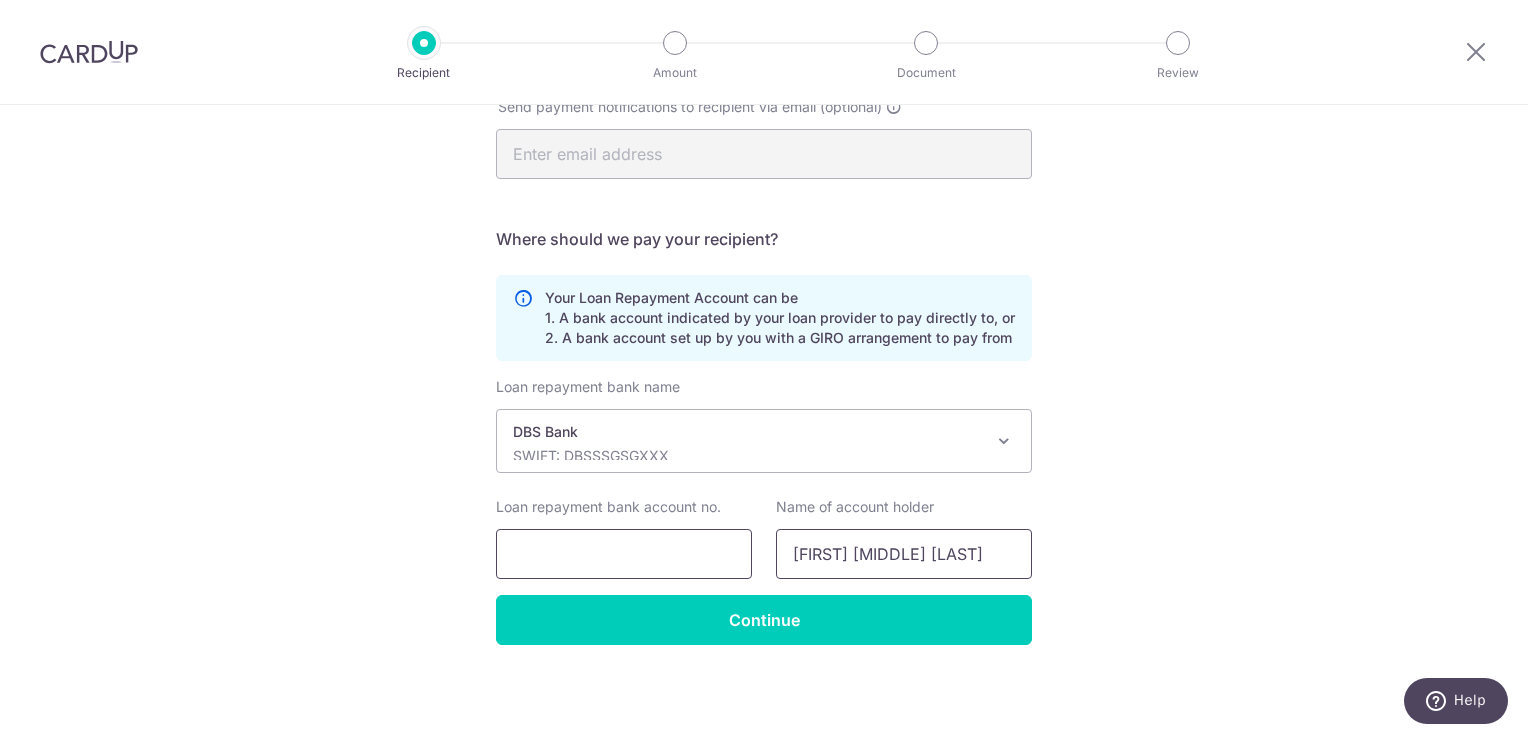type 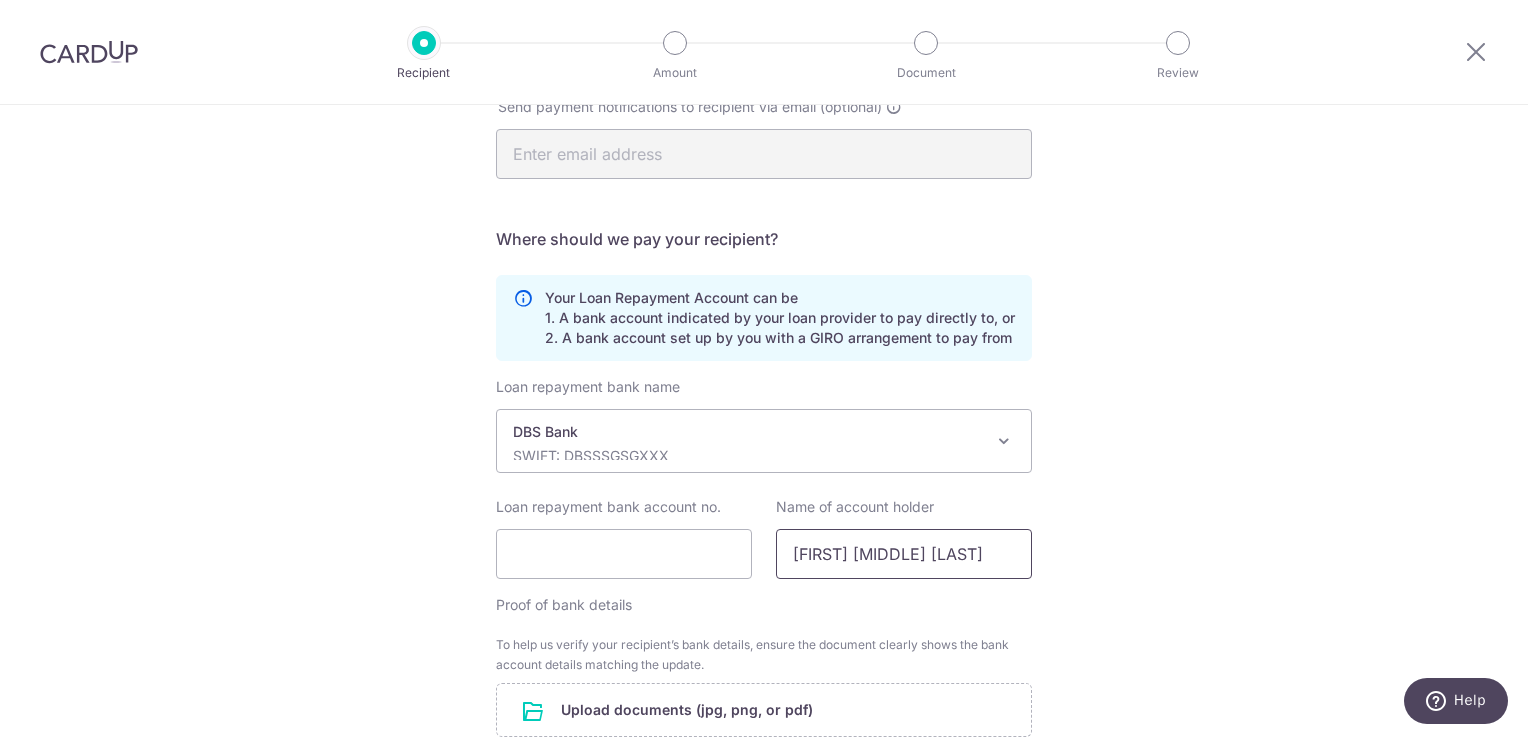 click on "POH E-LYNN ELAINE" at bounding box center (904, 554) 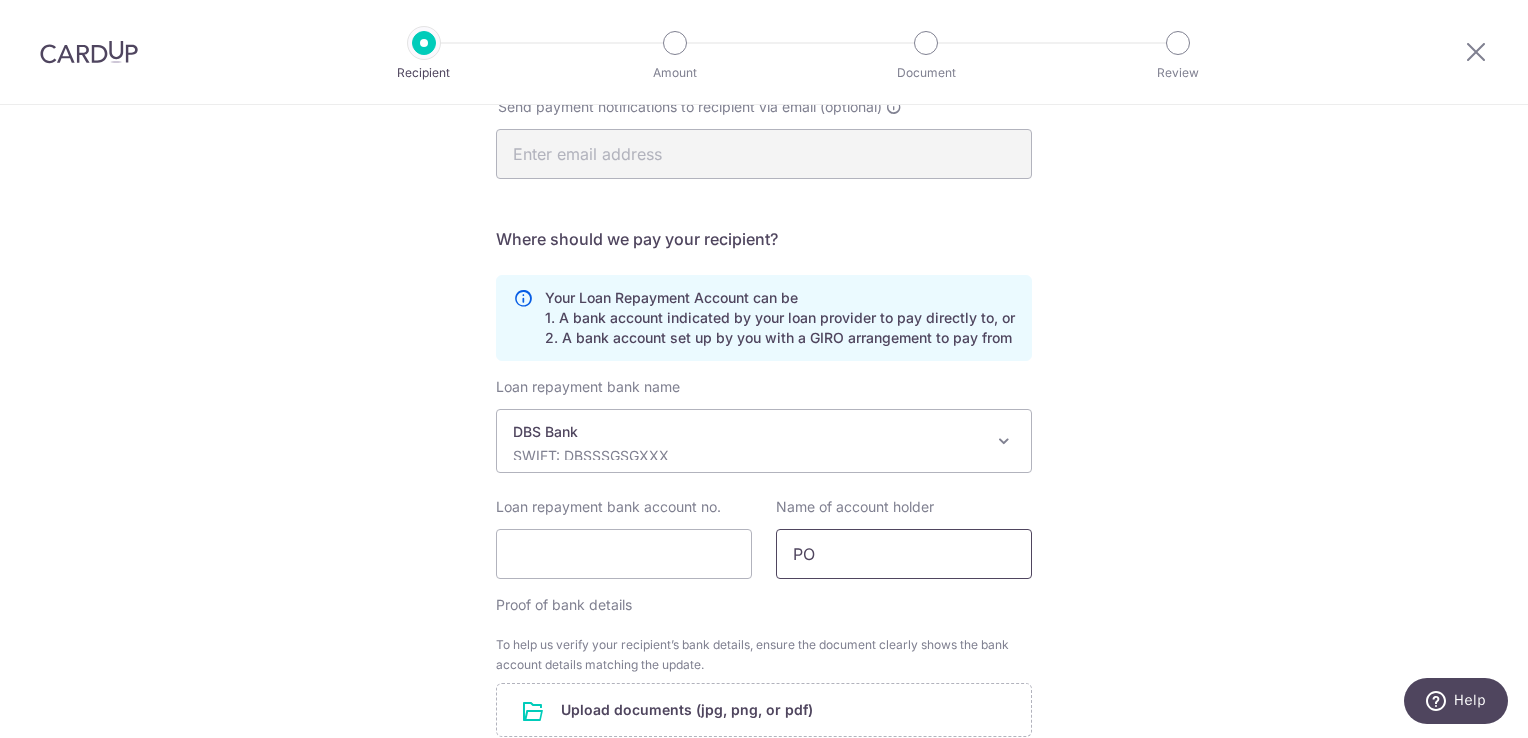 type on "P" 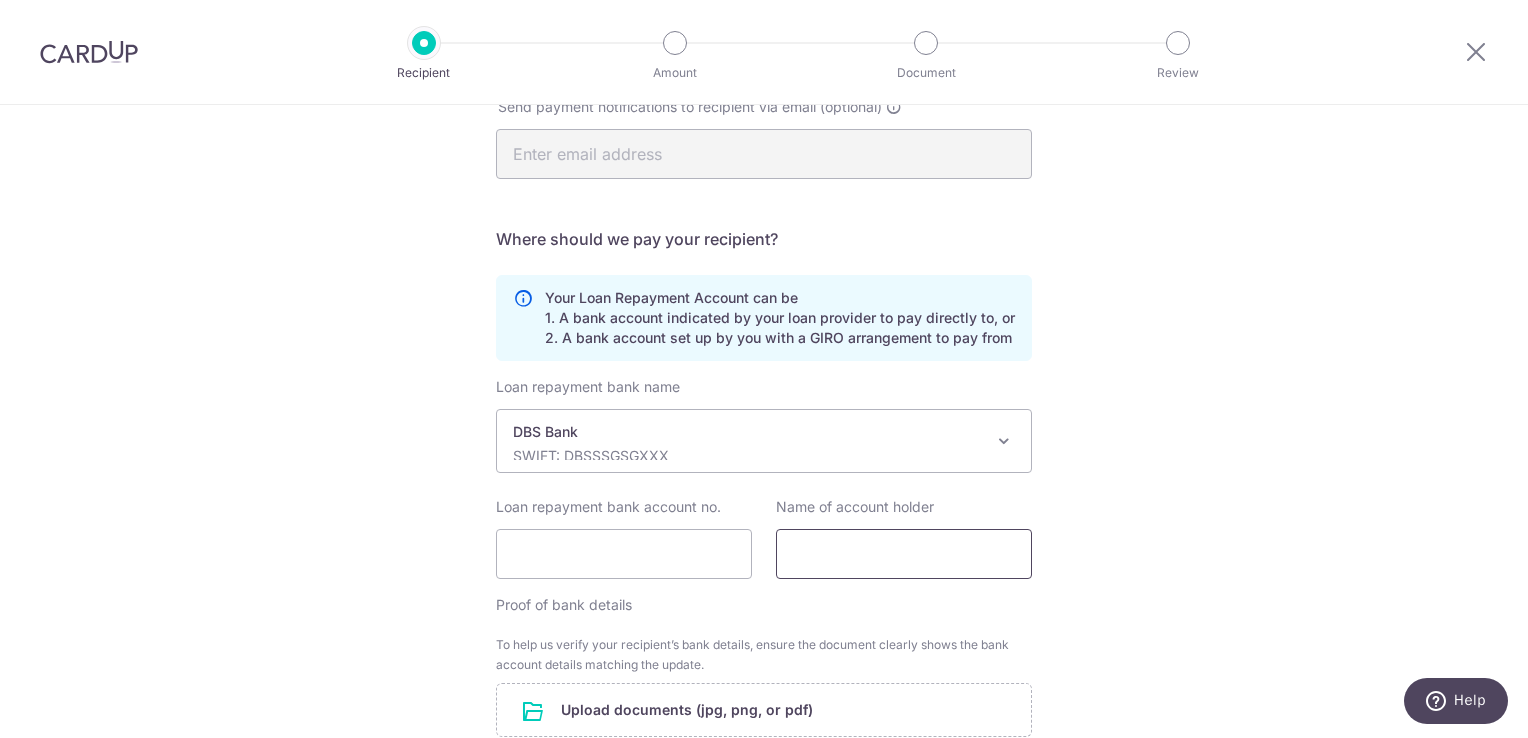 type 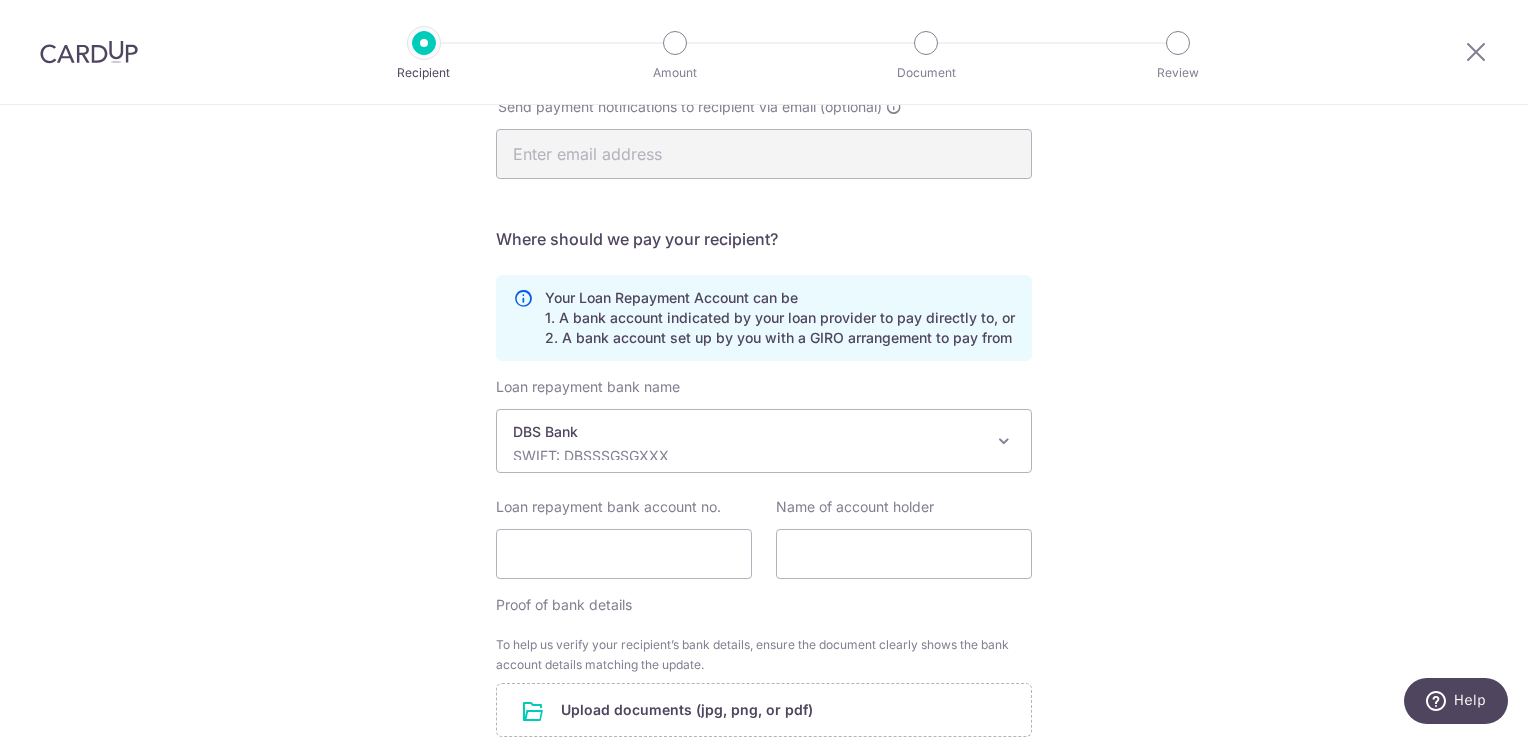 click on "Recipient Details
Your recipient does not need a CardUp account to receive your payments.
Who should we send this car loan payment to?
Provider Name(as per Car loan agreement)
Hong Leong Finance Limited
Date of last loan repayment/instalment
01/05/2026
Send payment notifications to recipient via email (optional)
Translation missing: en.no key" at bounding box center (764, 316) 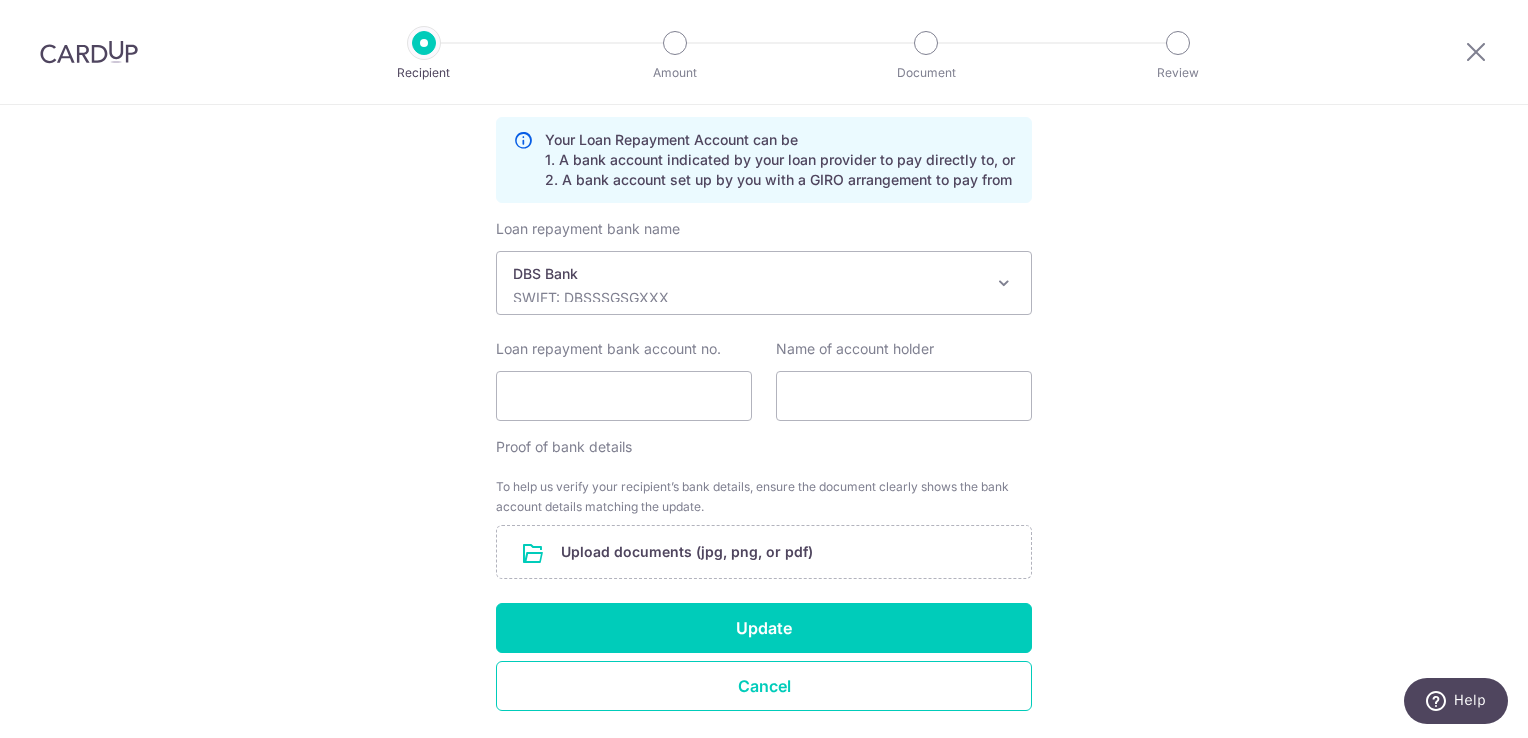 scroll, scrollTop: 595, scrollLeft: 0, axis: vertical 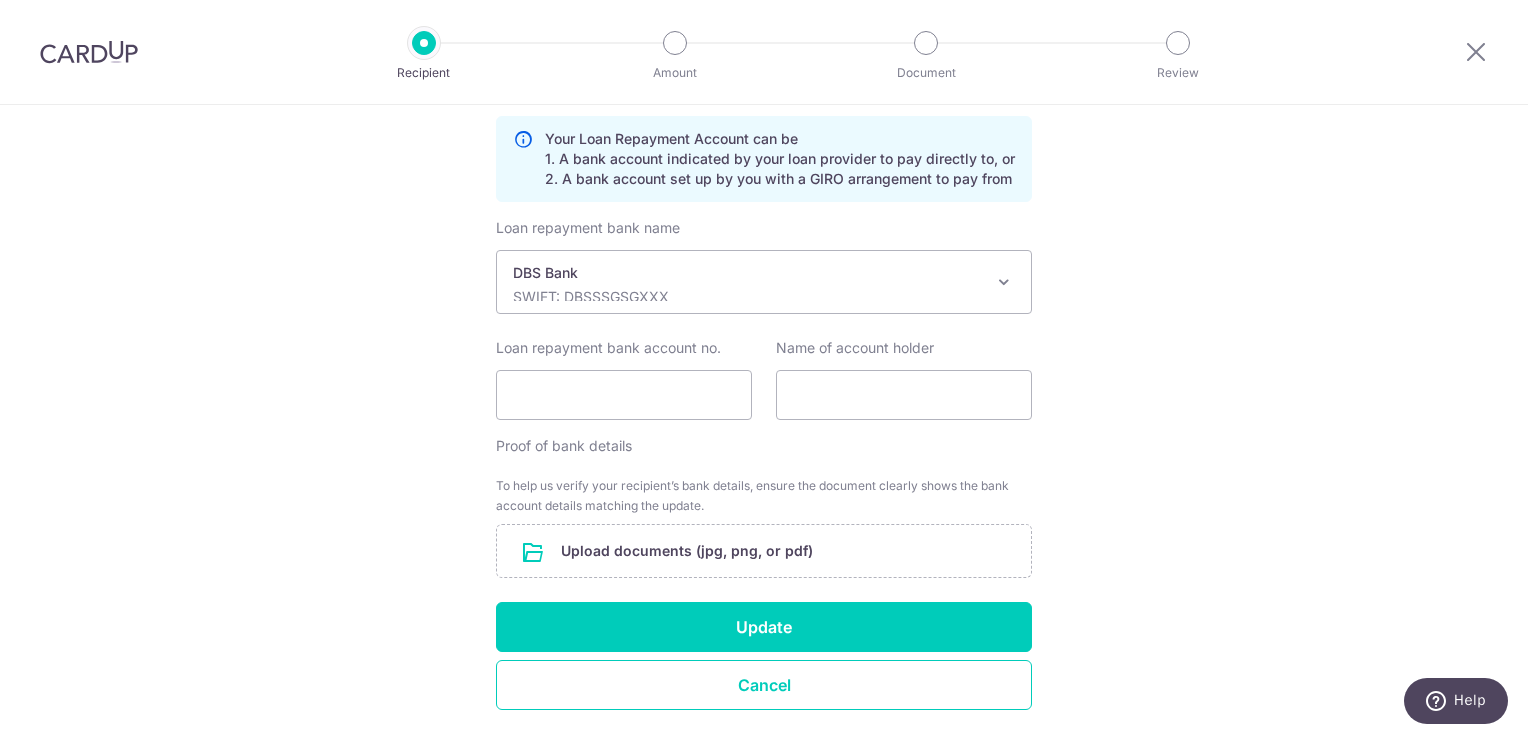 click on "Recipient Details
Your recipient does not need a CardUp account to receive your payments.
Who should we send this car loan payment to?
Provider Name(as per Car loan agreement)
Hong Leong Finance Limited
Date of last loan repayment/instalment
01/05/2026
Send payment notifications to recipient via email (optional)
Translation missing: en.no key" at bounding box center [764, 157] 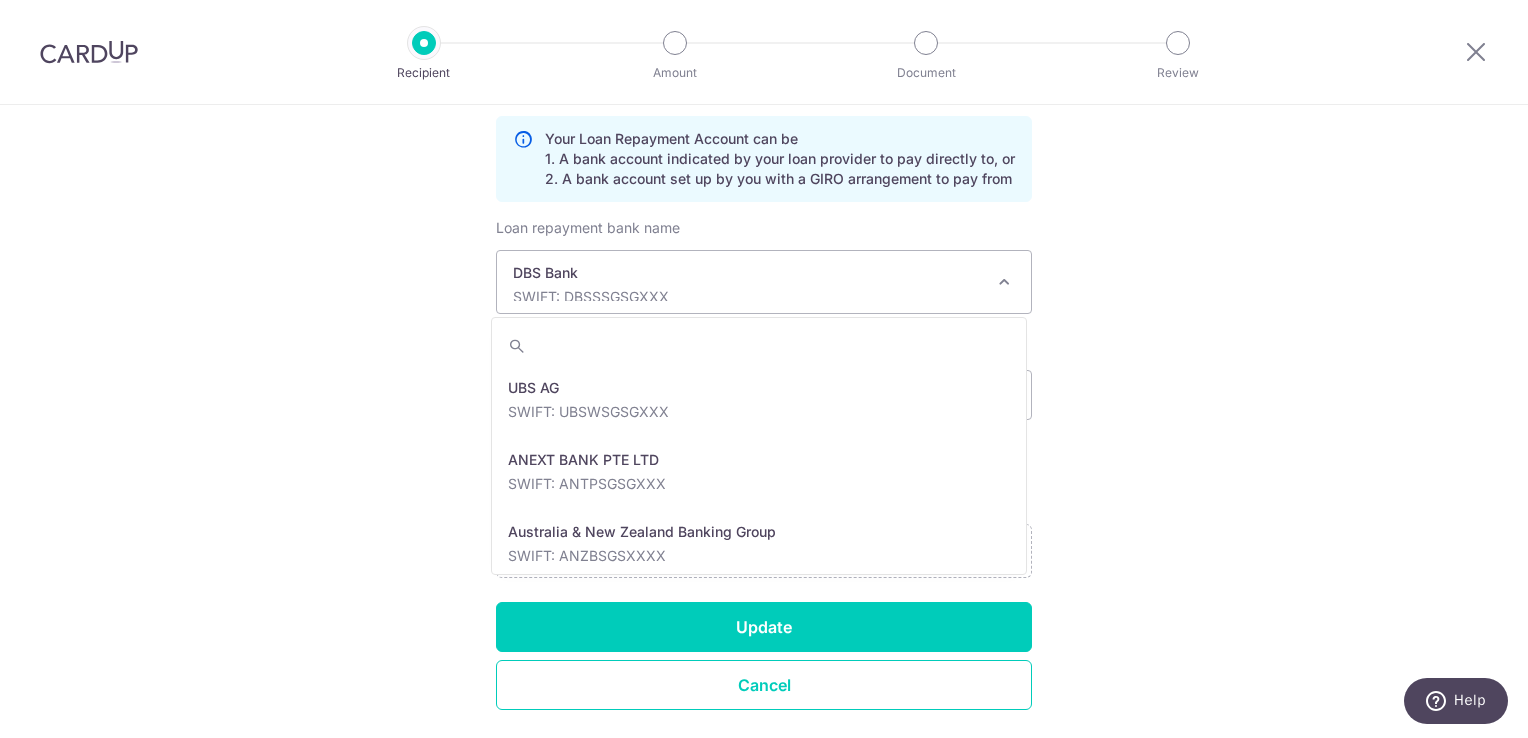 click on "DBS Bank" at bounding box center (748, 273) 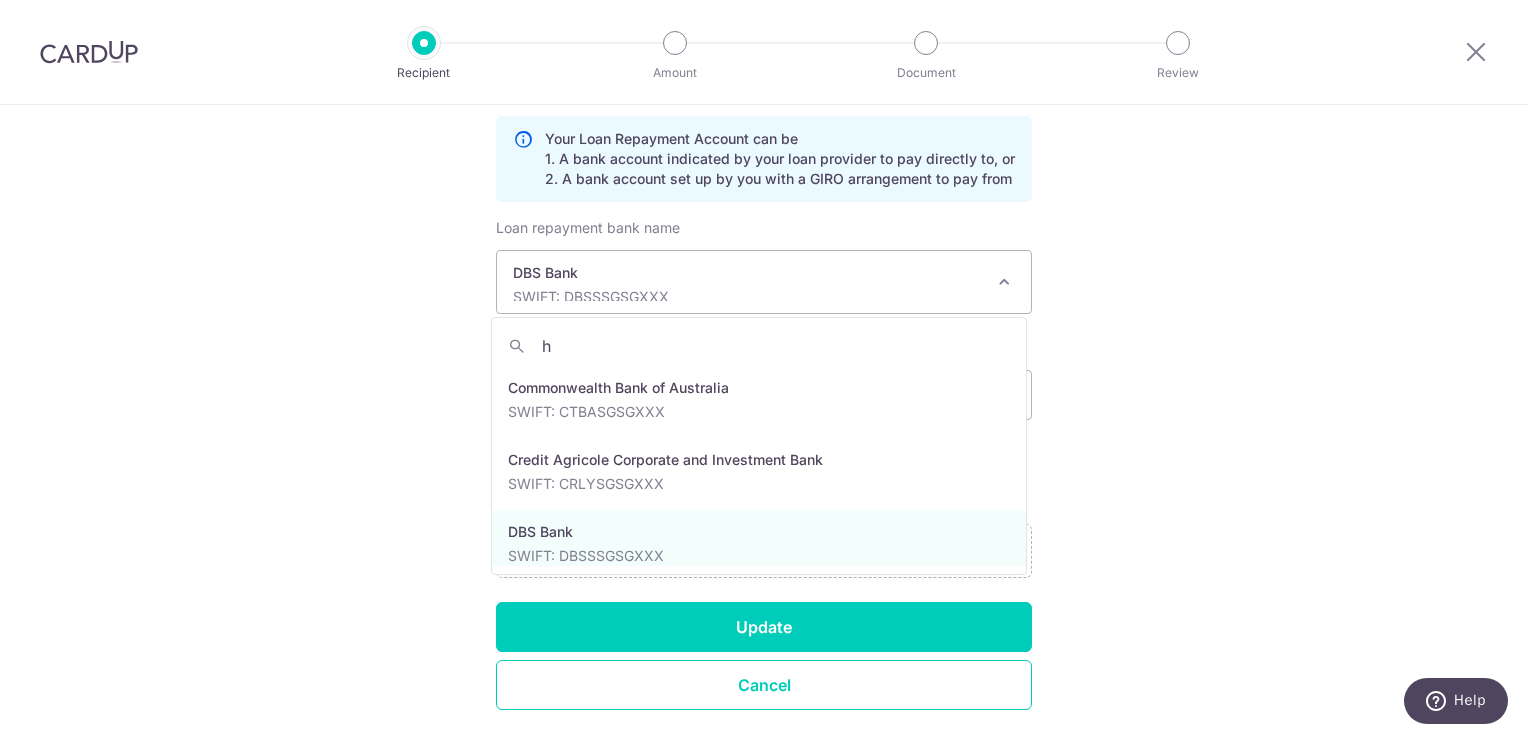 scroll, scrollTop: 0, scrollLeft: 0, axis: both 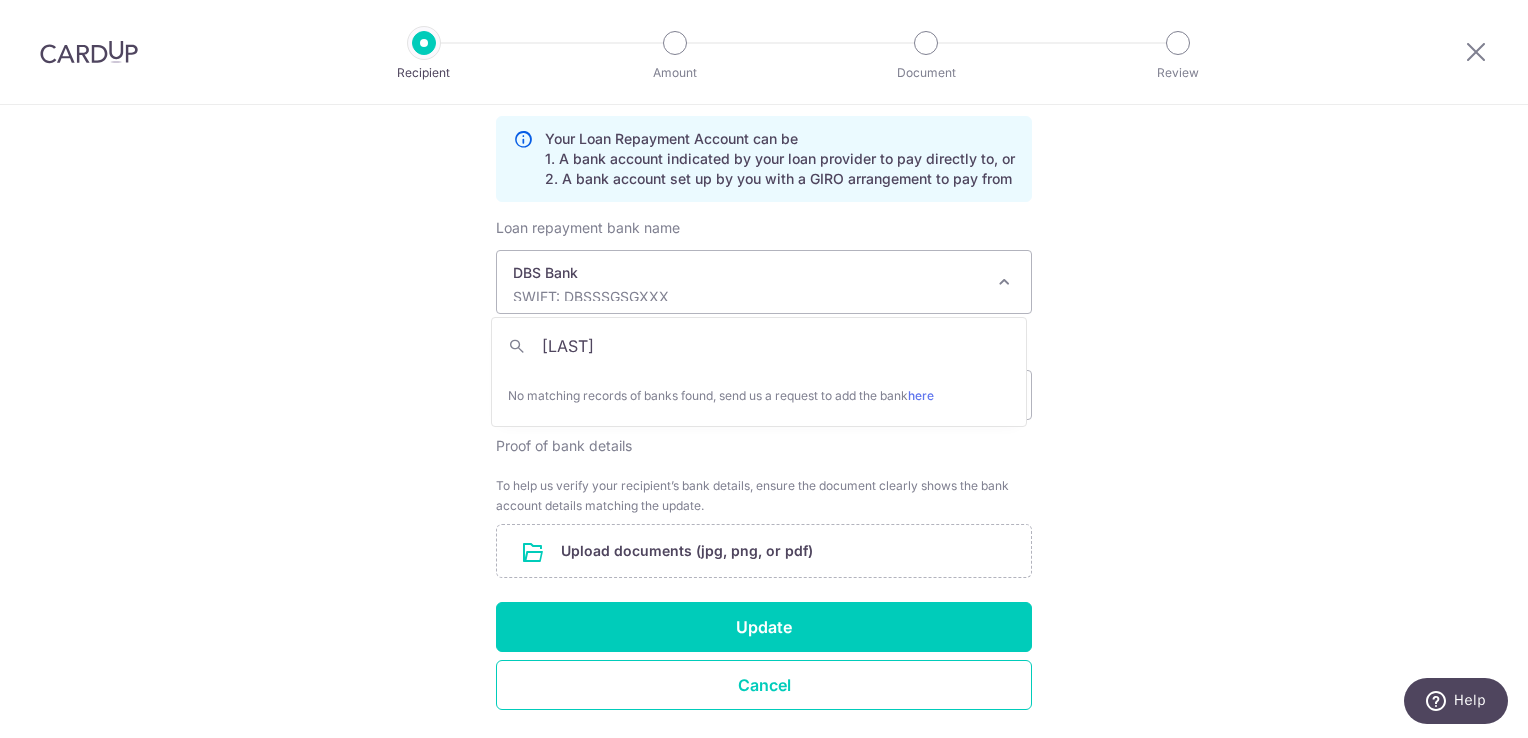 type on "hong leong" 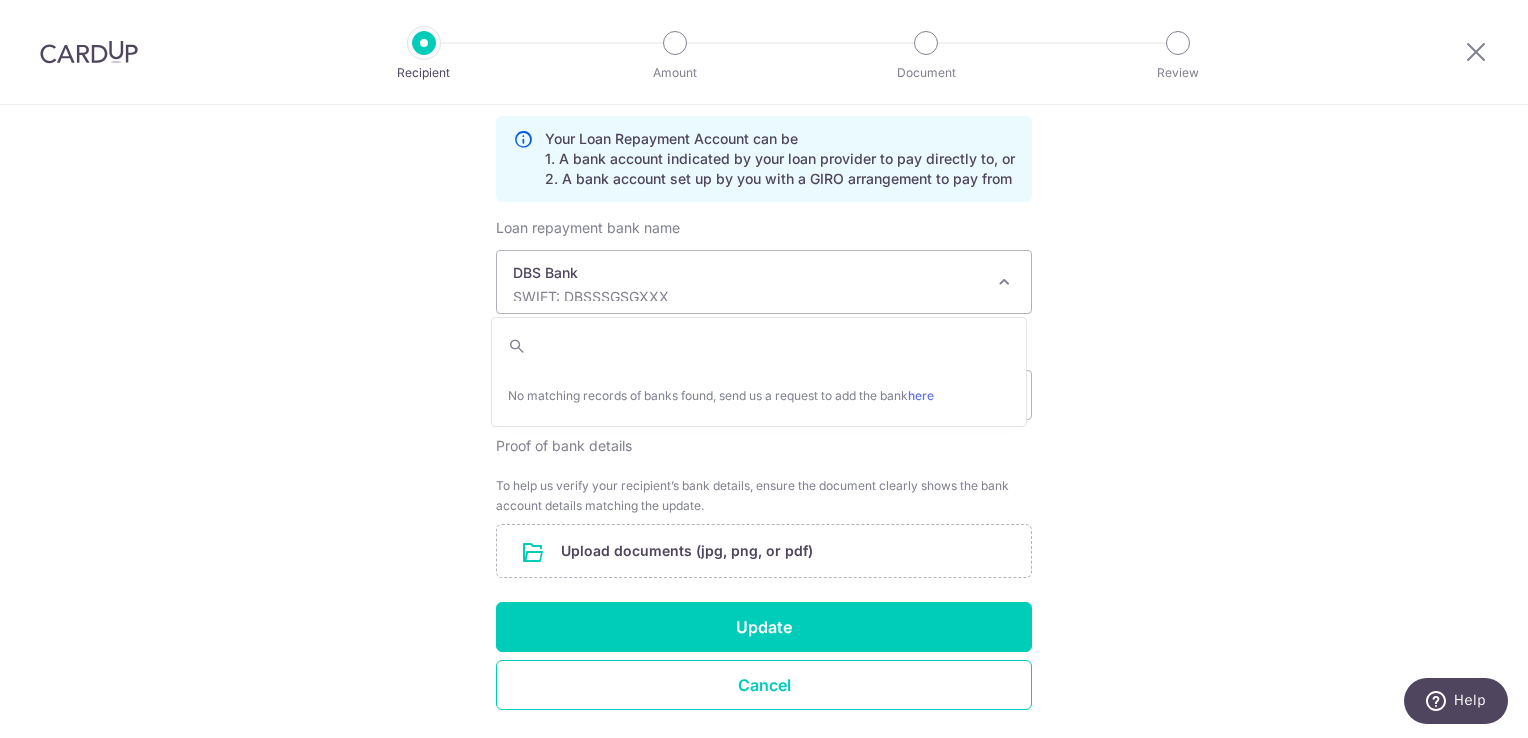 click on "Recipient Details
Your recipient does not need a CardUp account to receive your payments.
Who should we send this car loan payment to?
Provider Name(as per Car loan agreement)
Hong Leong Finance Limited
Date of last loan repayment/instalment
01/05/2026
Send payment notifications to recipient via email (optional)
Translation missing: en.no key" at bounding box center (764, 157) 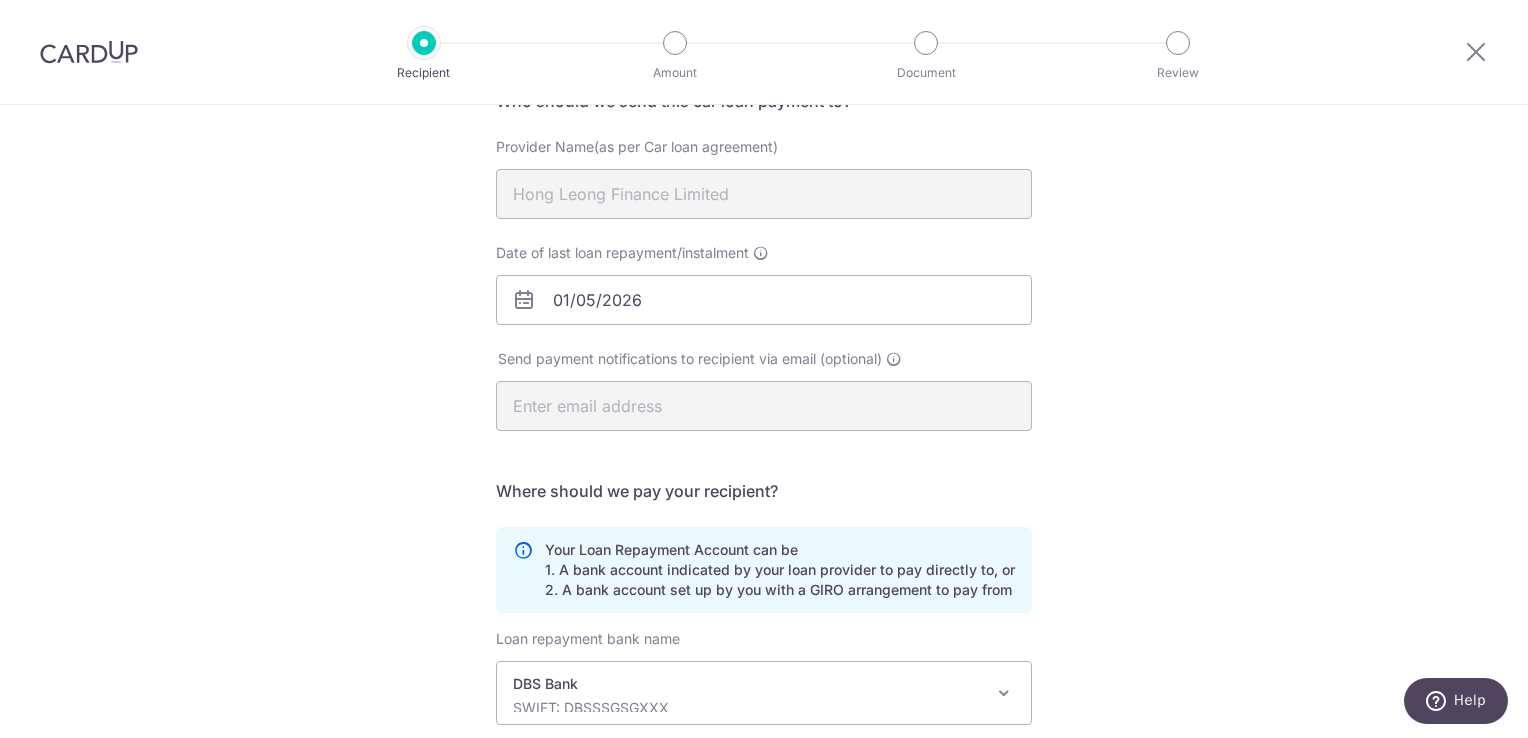 scroll, scrollTop: 336, scrollLeft: 0, axis: vertical 